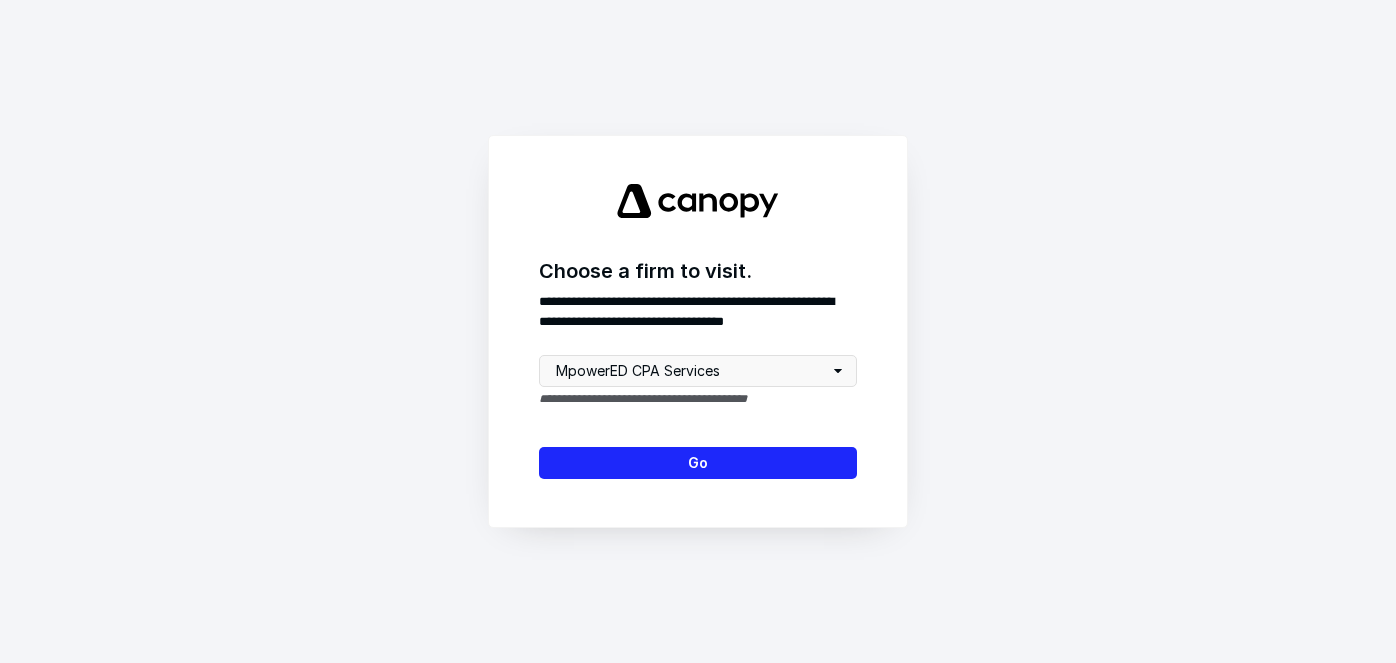 scroll, scrollTop: 0, scrollLeft: 0, axis: both 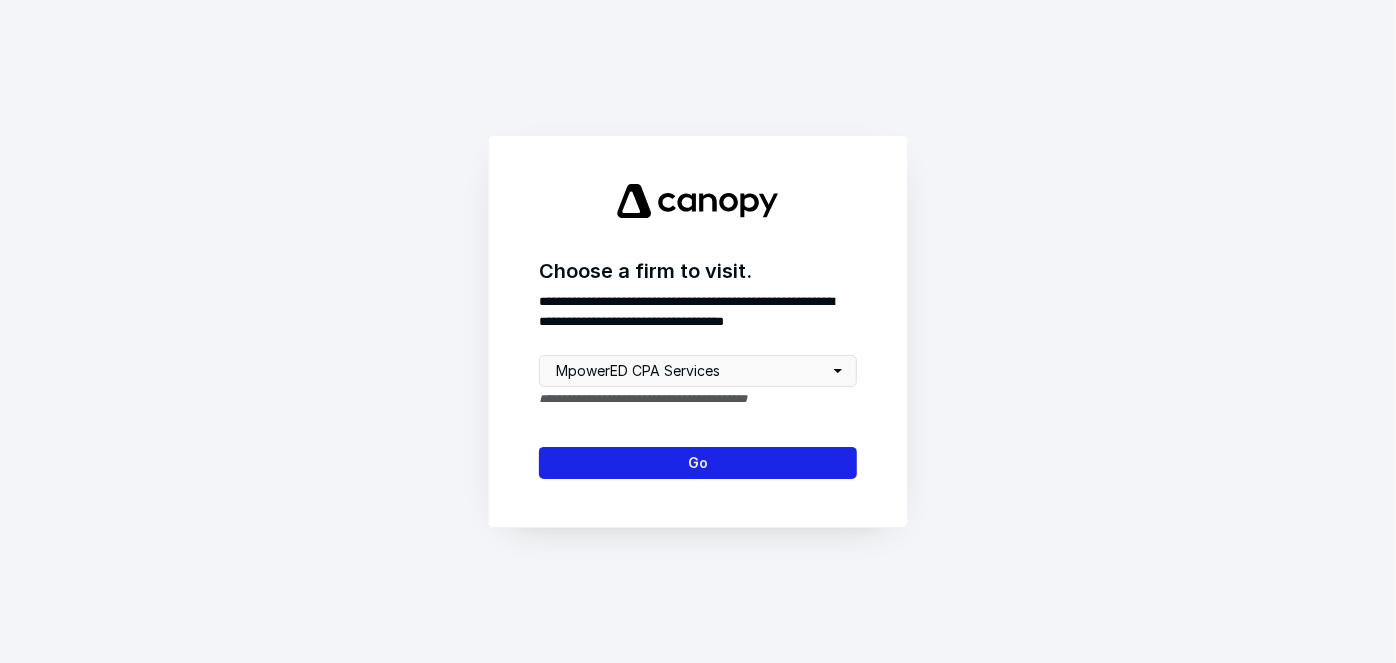 click on "Go" at bounding box center (698, 463) 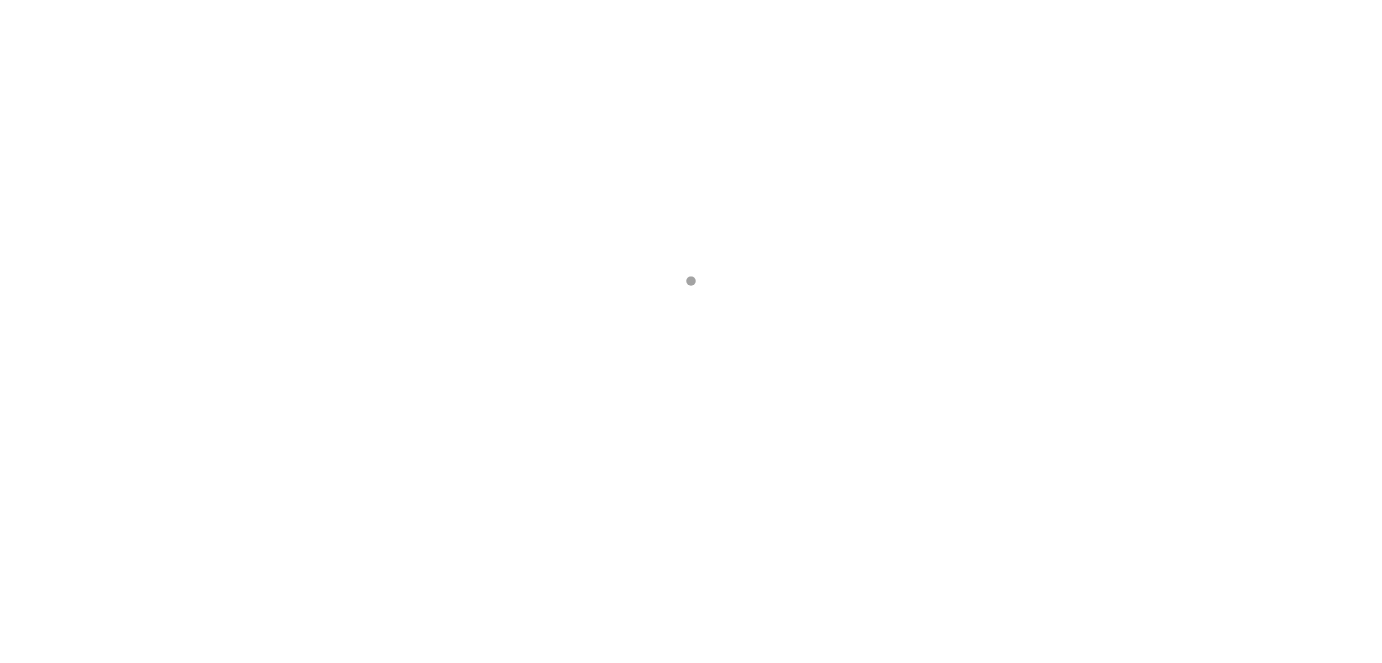 scroll, scrollTop: 0, scrollLeft: 0, axis: both 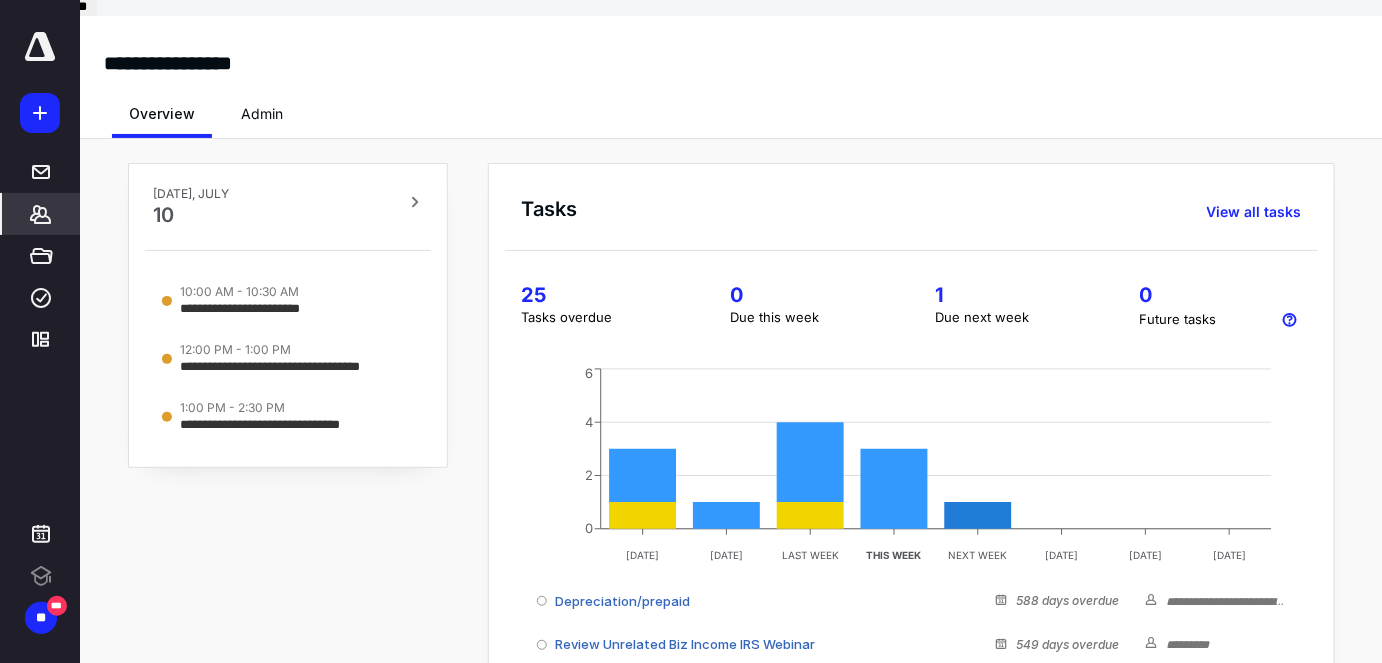 click 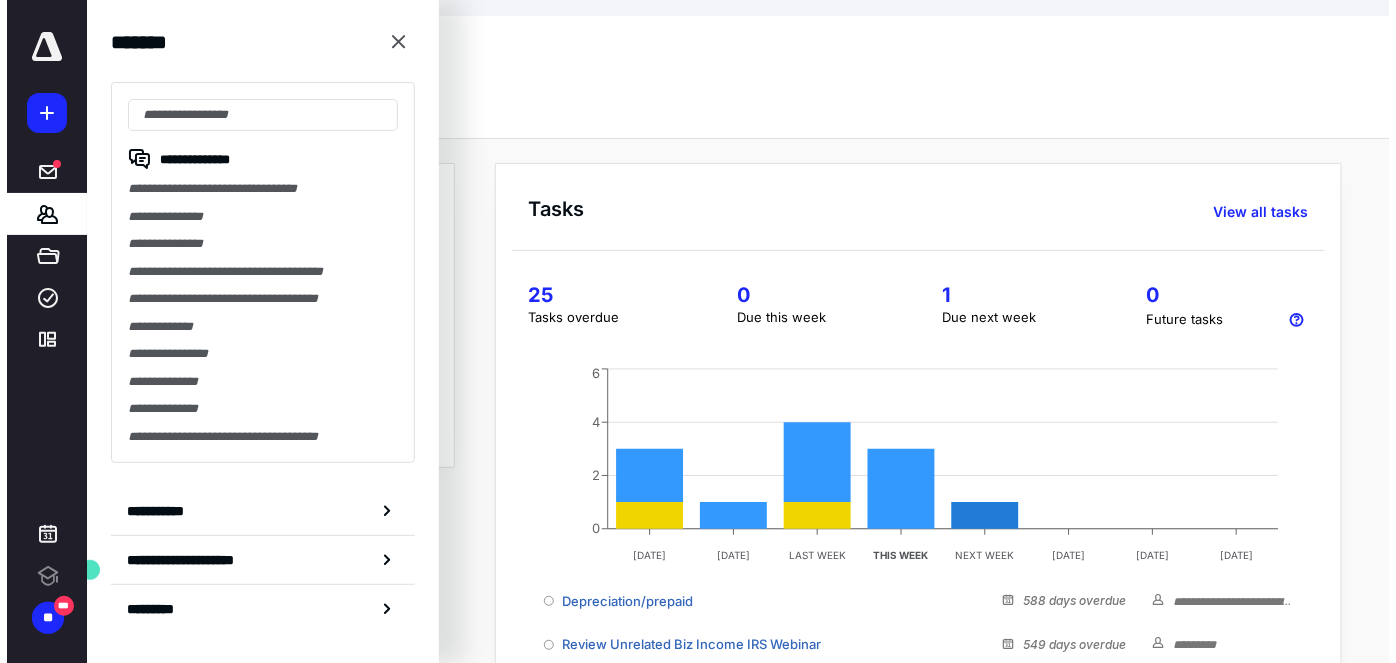 scroll, scrollTop: 0, scrollLeft: 0, axis: both 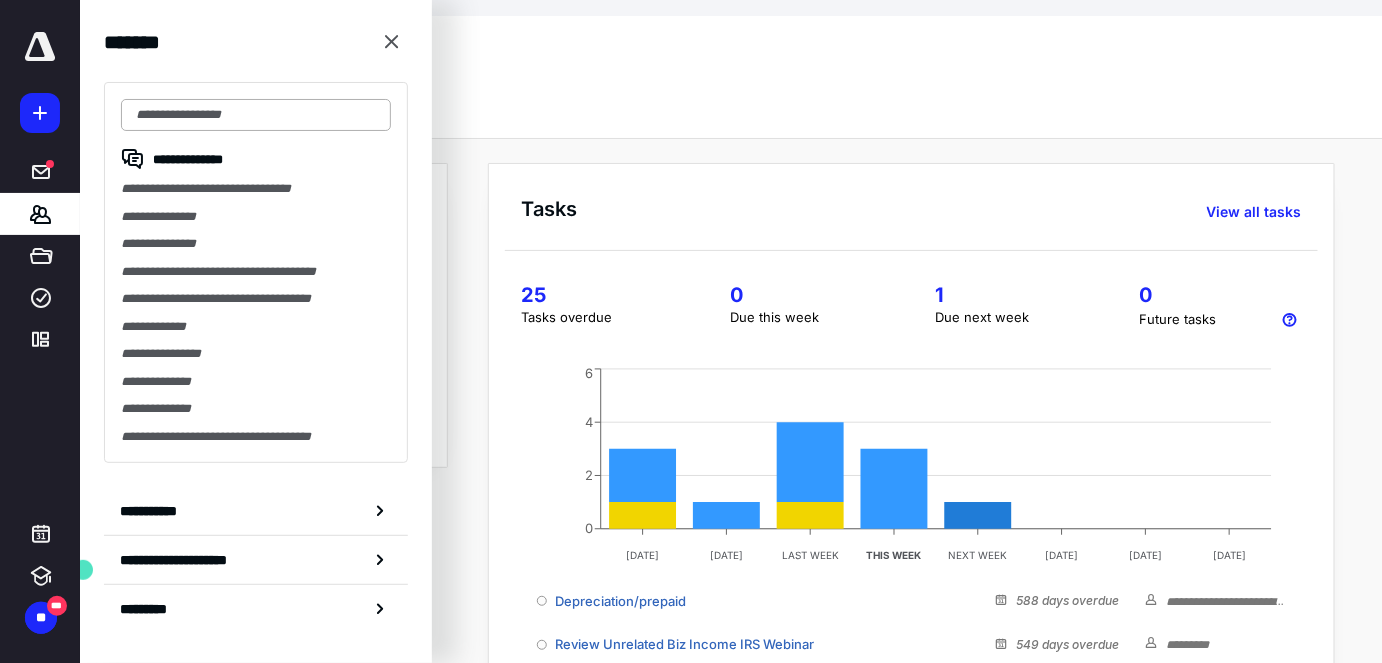click at bounding box center (256, 115) 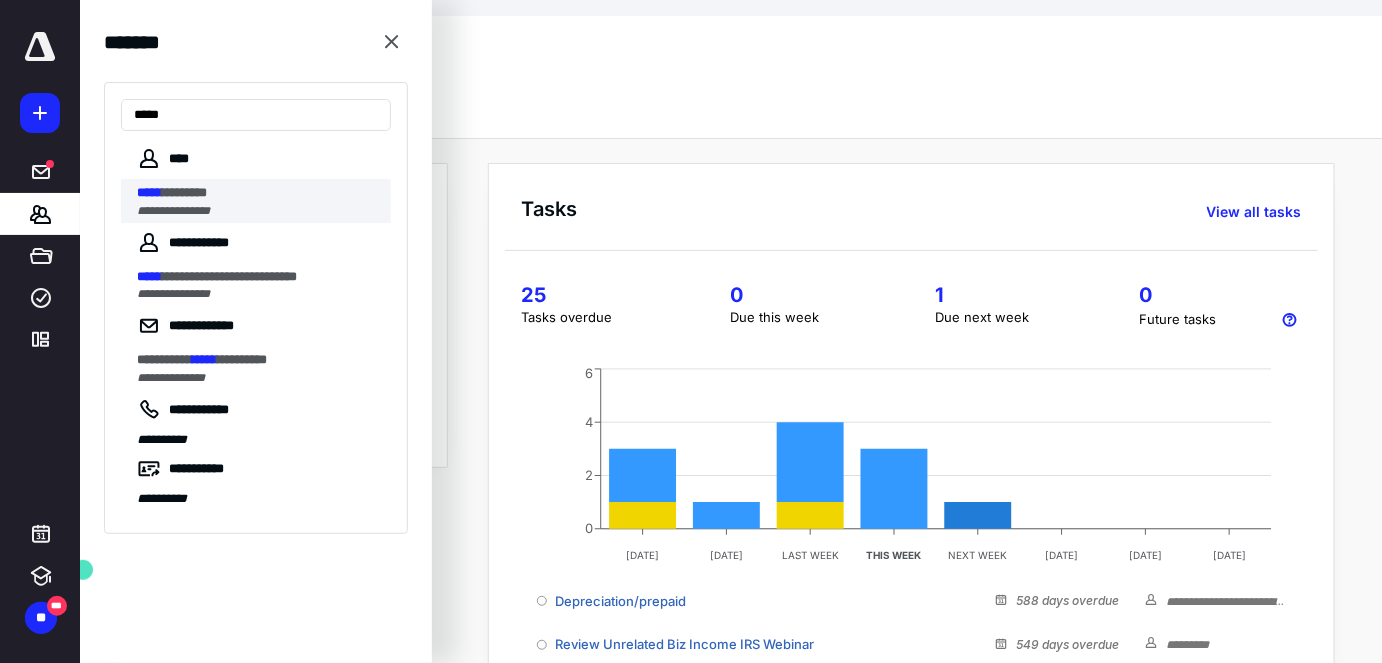 type on "*****" 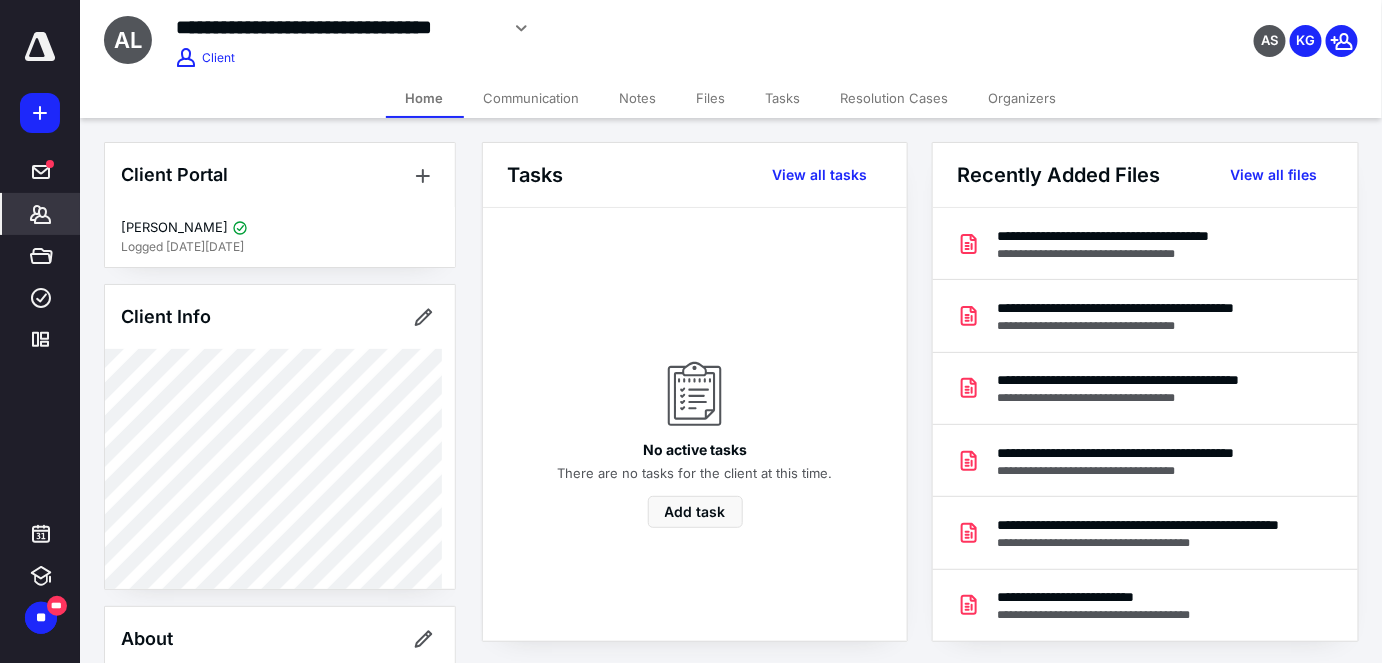 click on "Files" at bounding box center (711, 98) 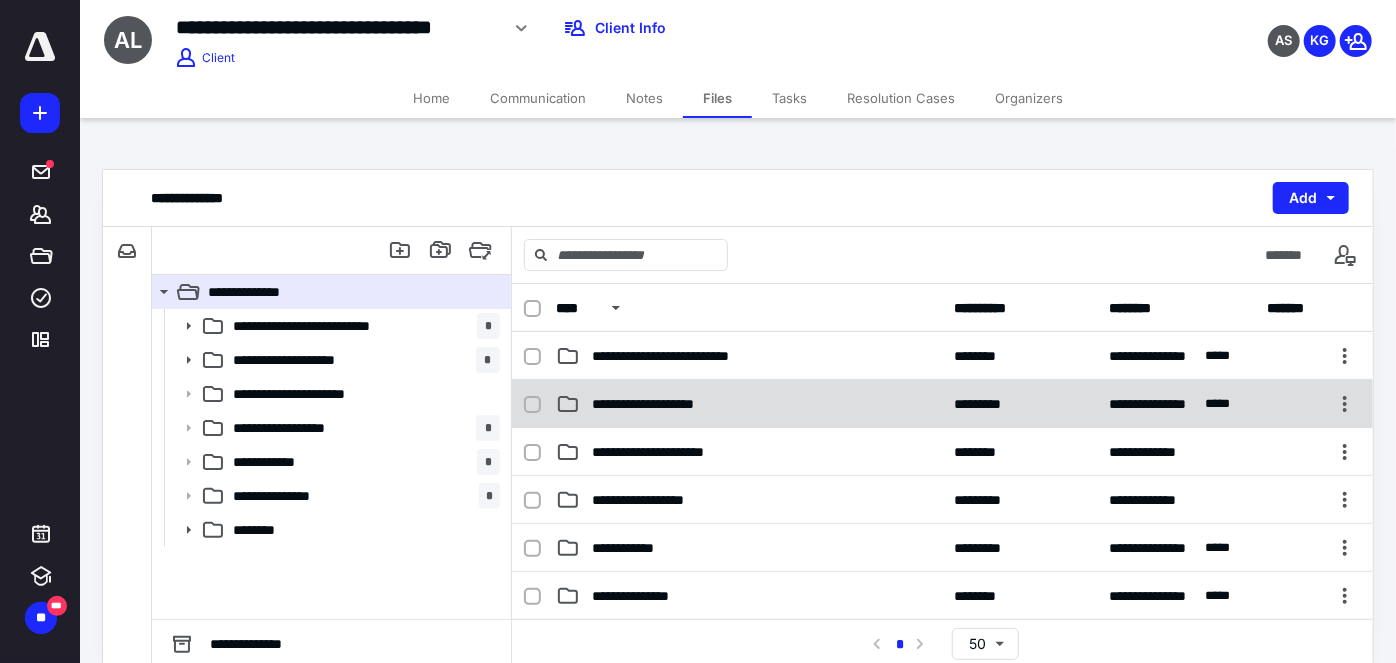 click on "**********" at bounding box center (657, 404) 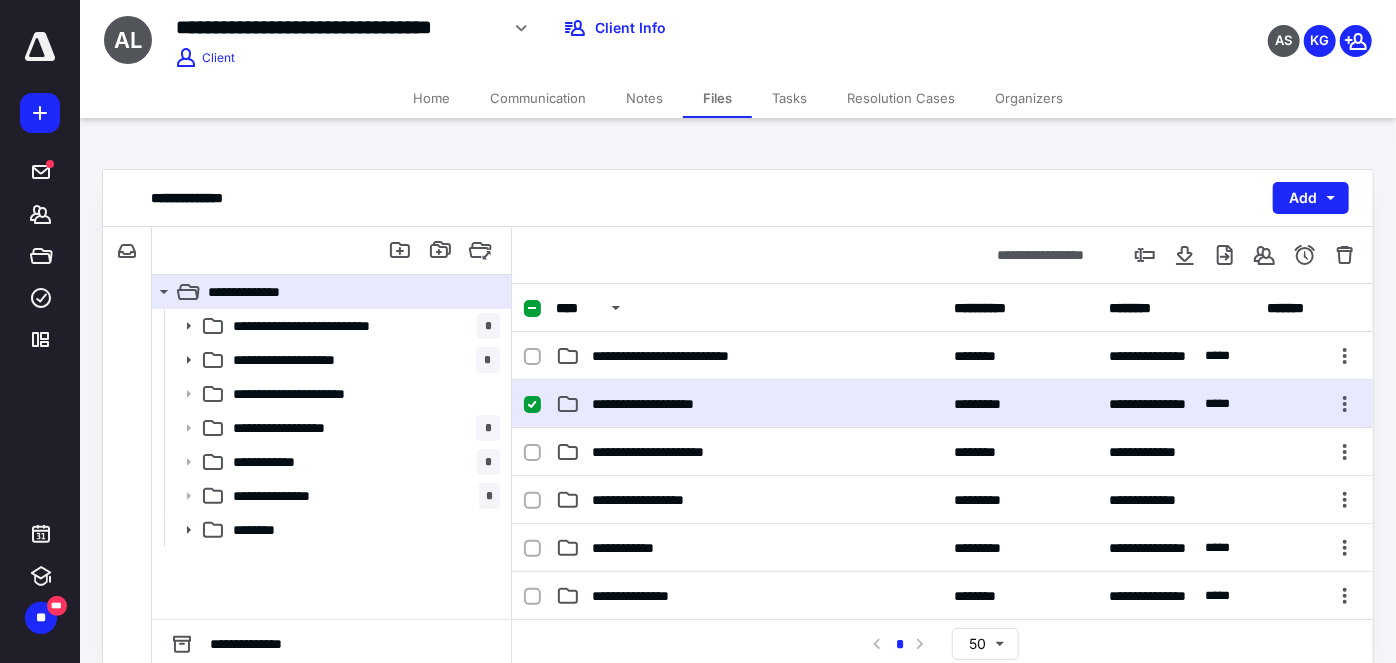 click on "**********" at bounding box center (657, 404) 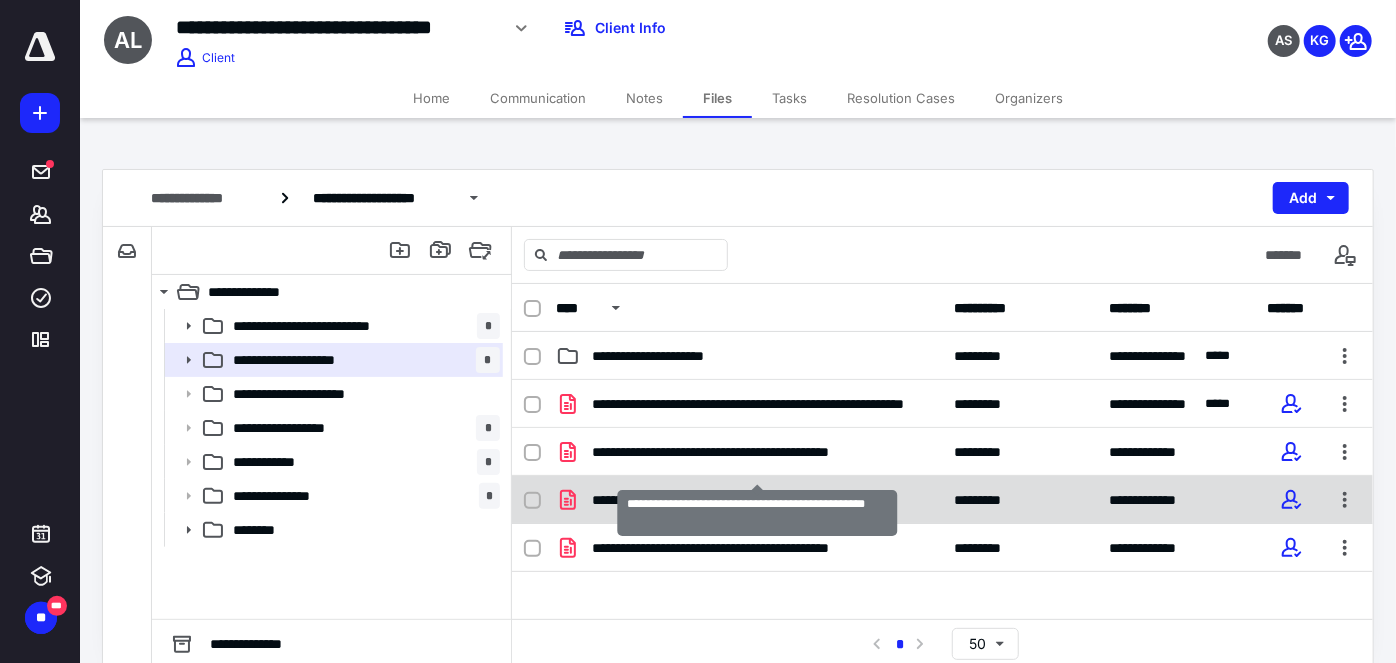 click on "**********" at bounding box center [758, 500] 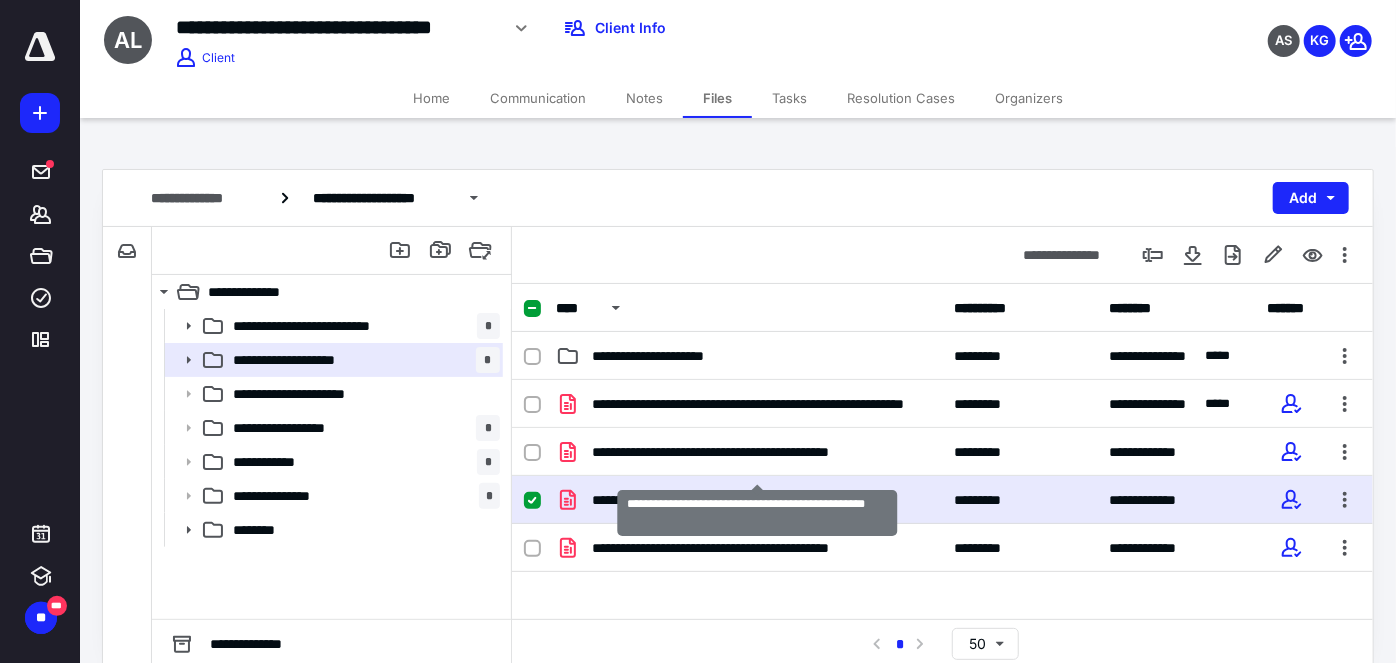 click on "**********" at bounding box center [758, 500] 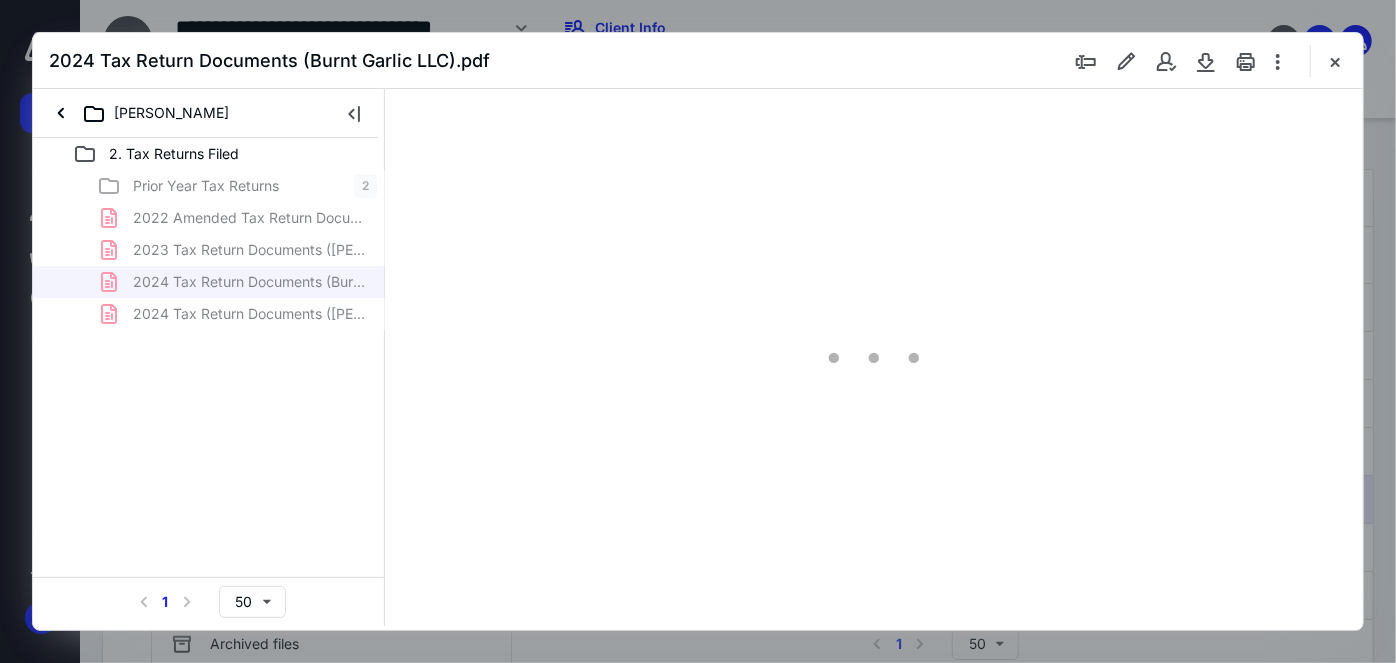scroll, scrollTop: 0, scrollLeft: 0, axis: both 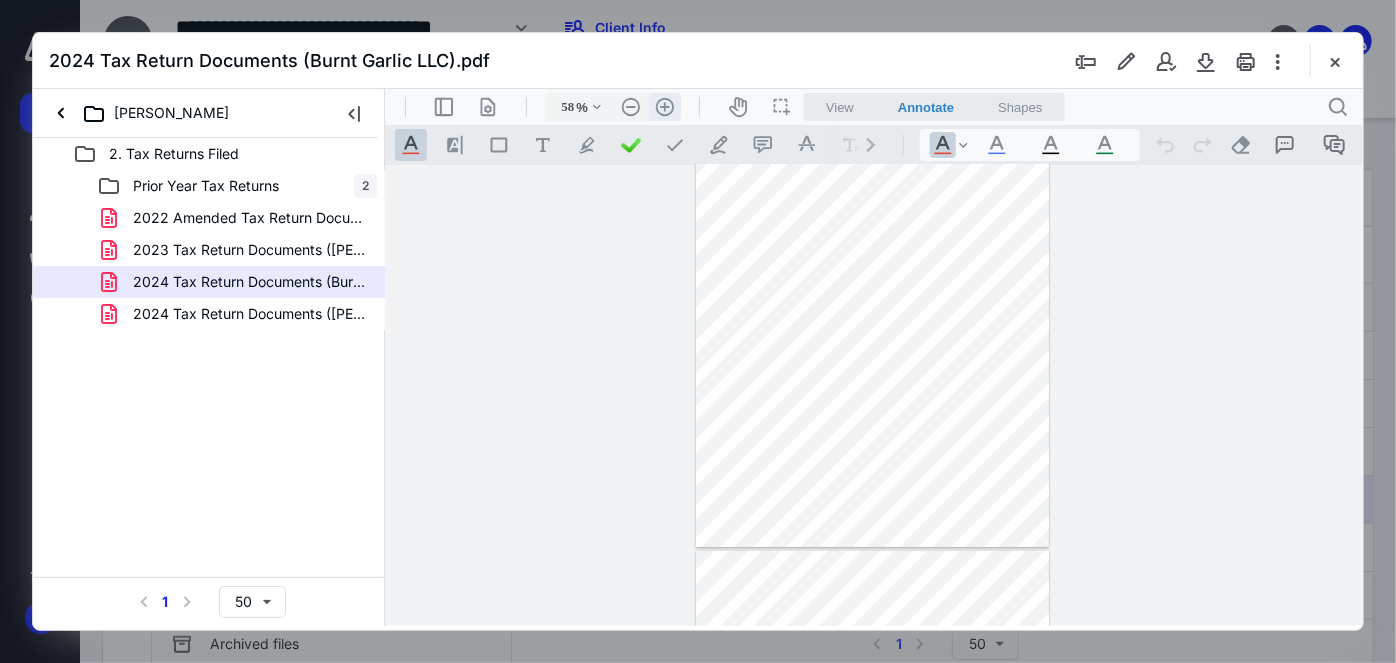 click on ".cls-1{fill:#abb0c4;} icon - header - zoom - in - line" at bounding box center [664, 106] 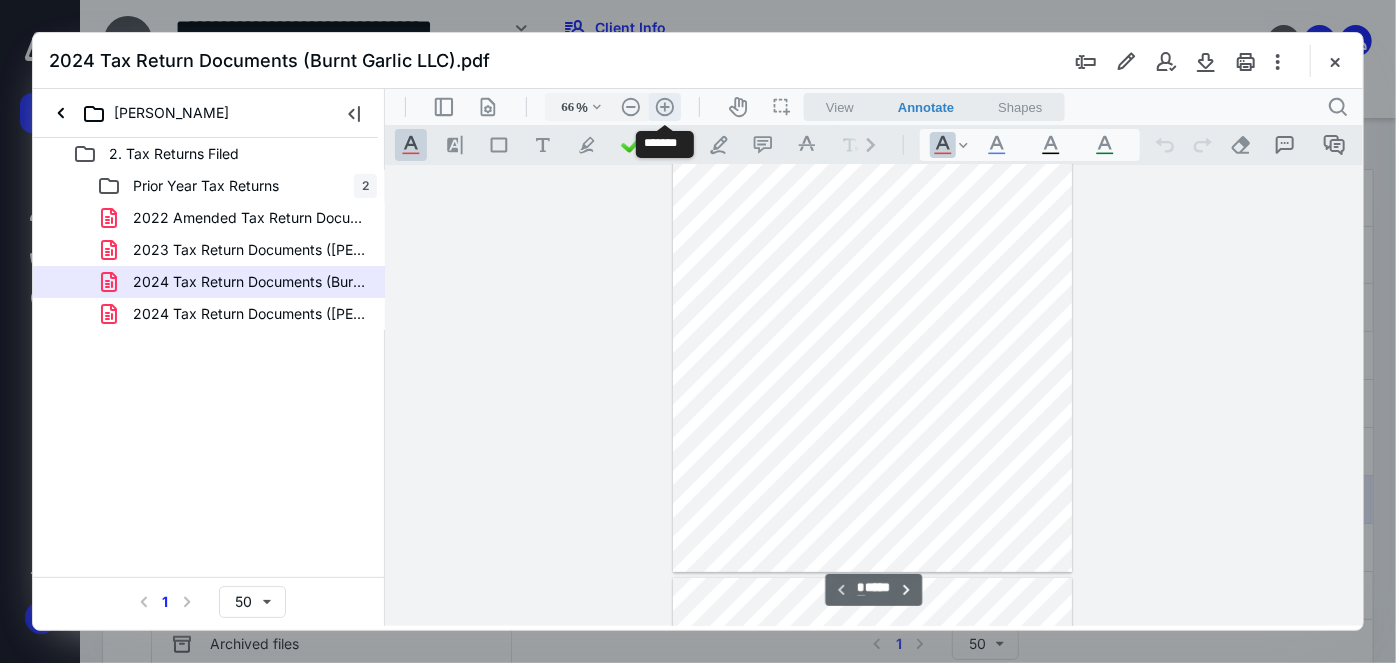 click on ".cls-1{fill:#abb0c4;} icon - header - zoom - in - line" at bounding box center [664, 106] 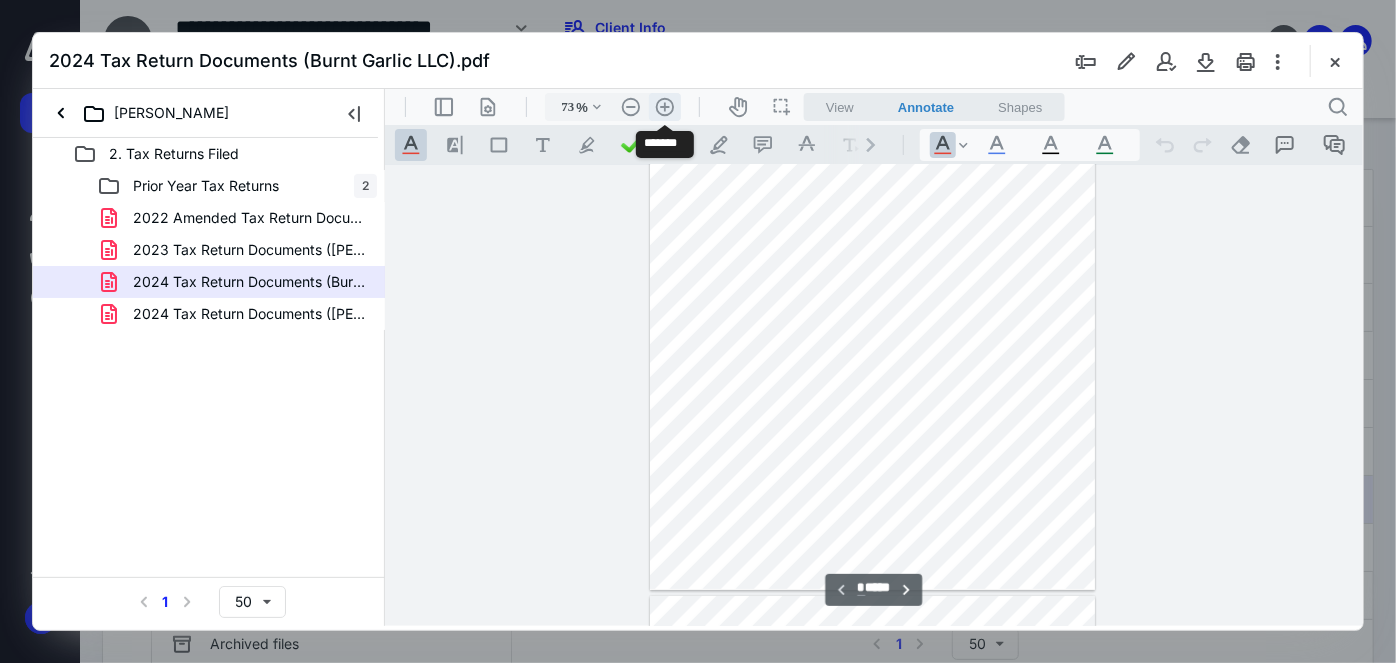 click on ".cls-1{fill:#abb0c4;} icon - header - zoom - in - line" at bounding box center (664, 106) 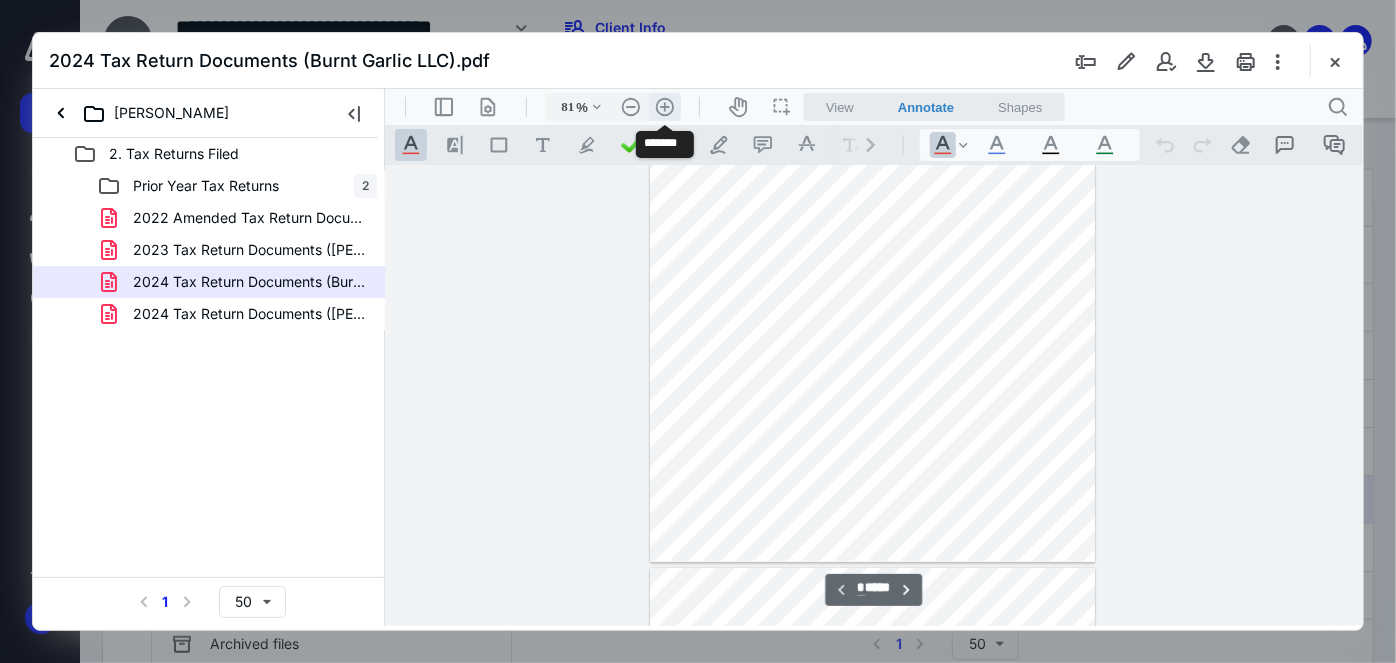 click on ".cls-1{fill:#abb0c4;} icon - header - zoom - in - line" at bounding box center (664, 106) 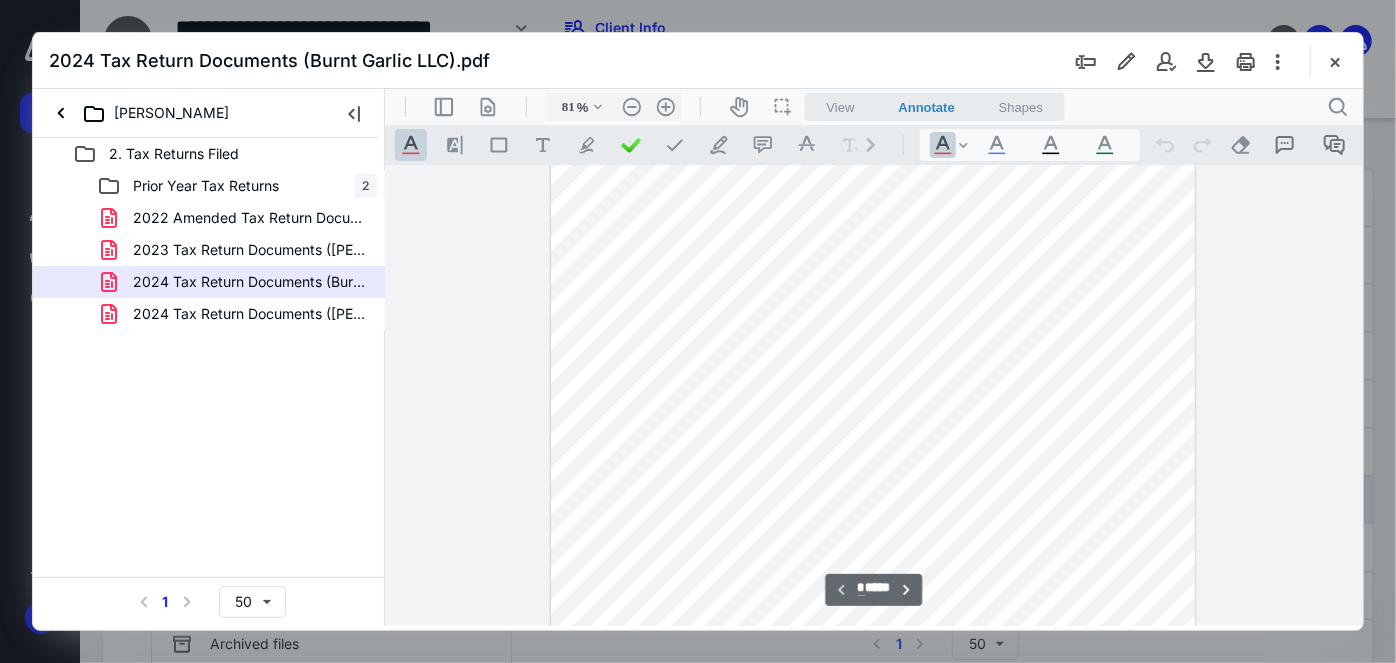 type on "106" 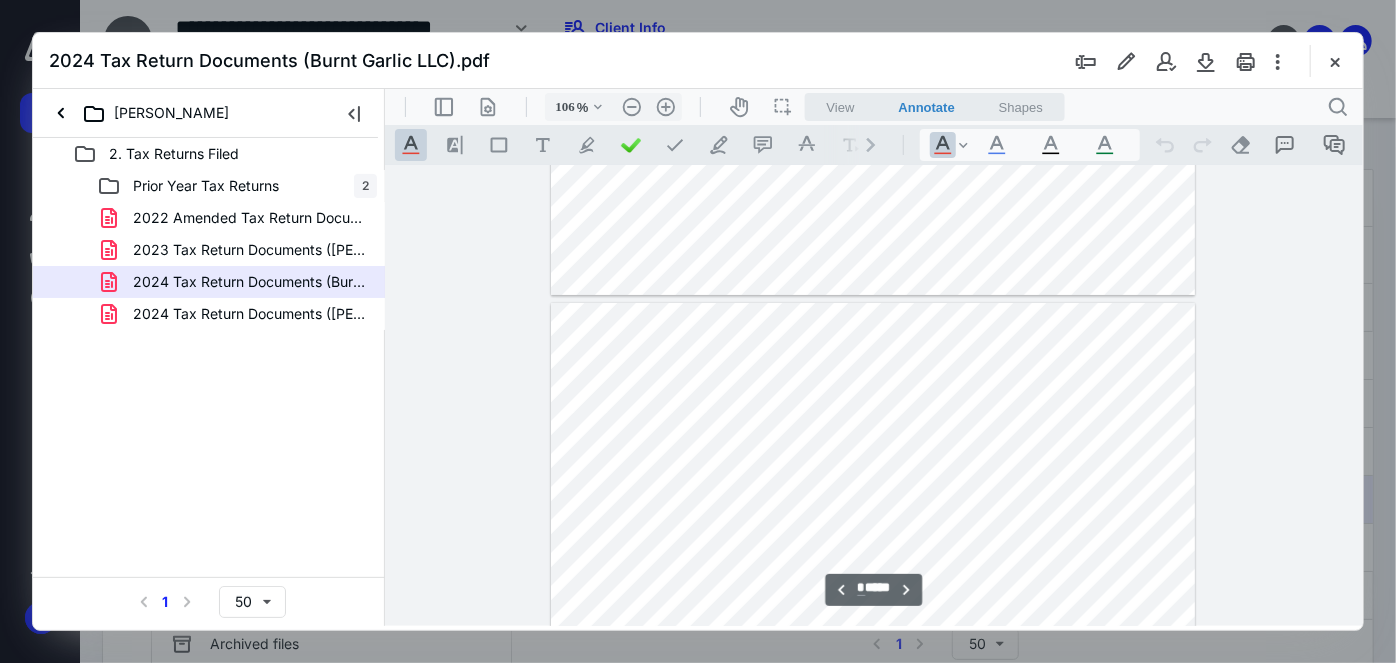 type on "*" 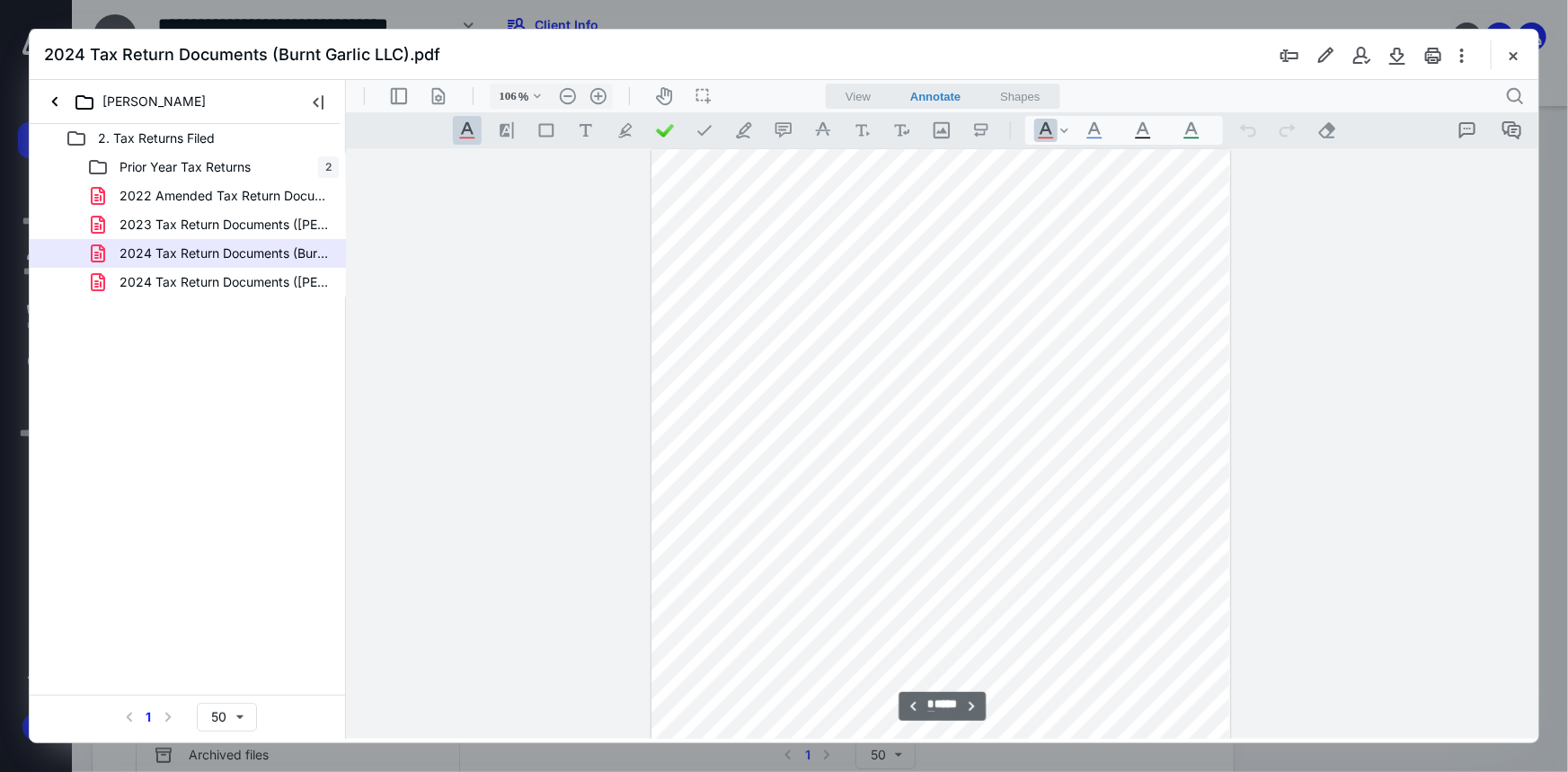 scroll, scrollTop: 3783, scrollLeft: 0, axis: vertical 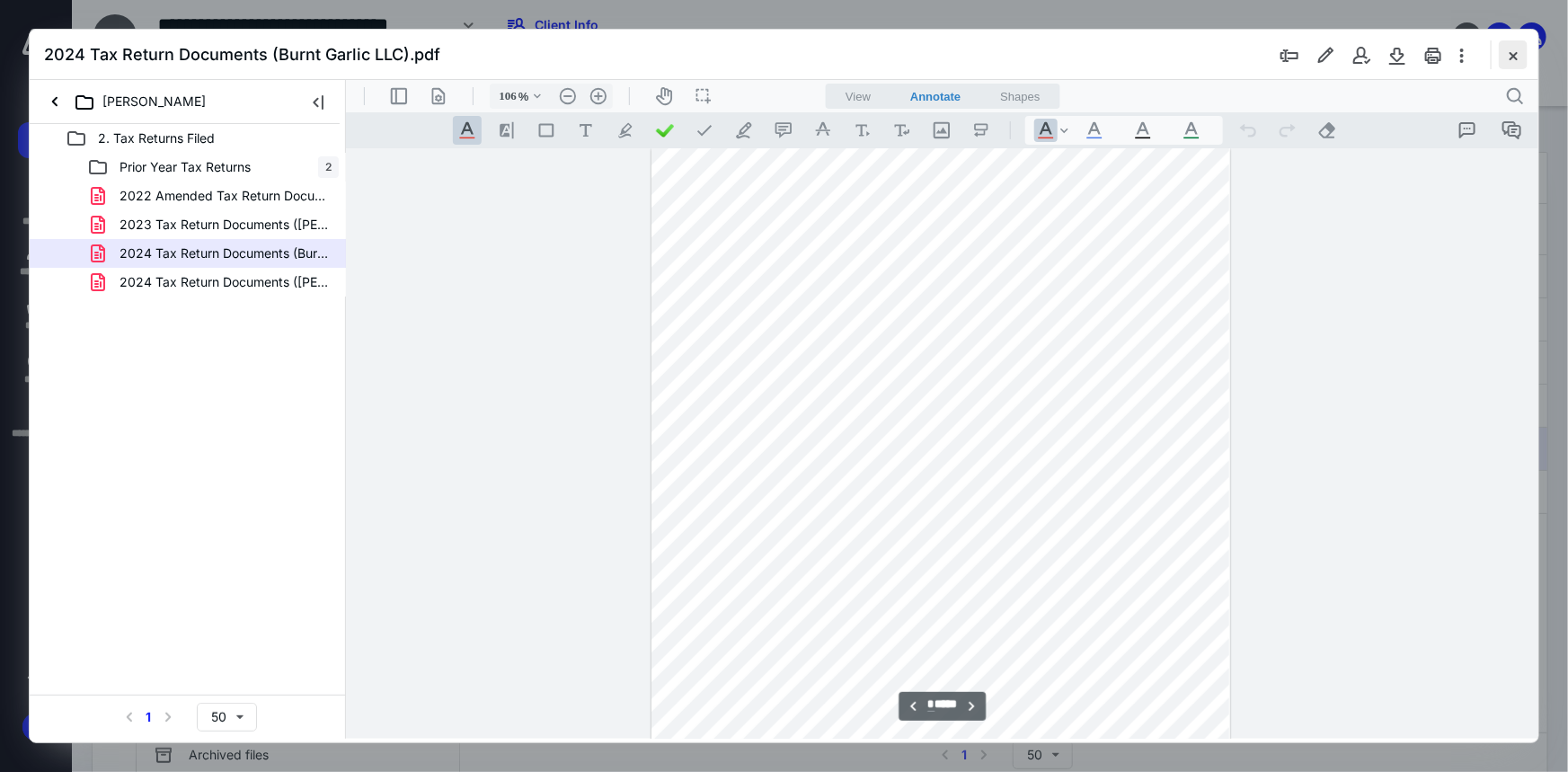 click at bounding box center (1513, 55) 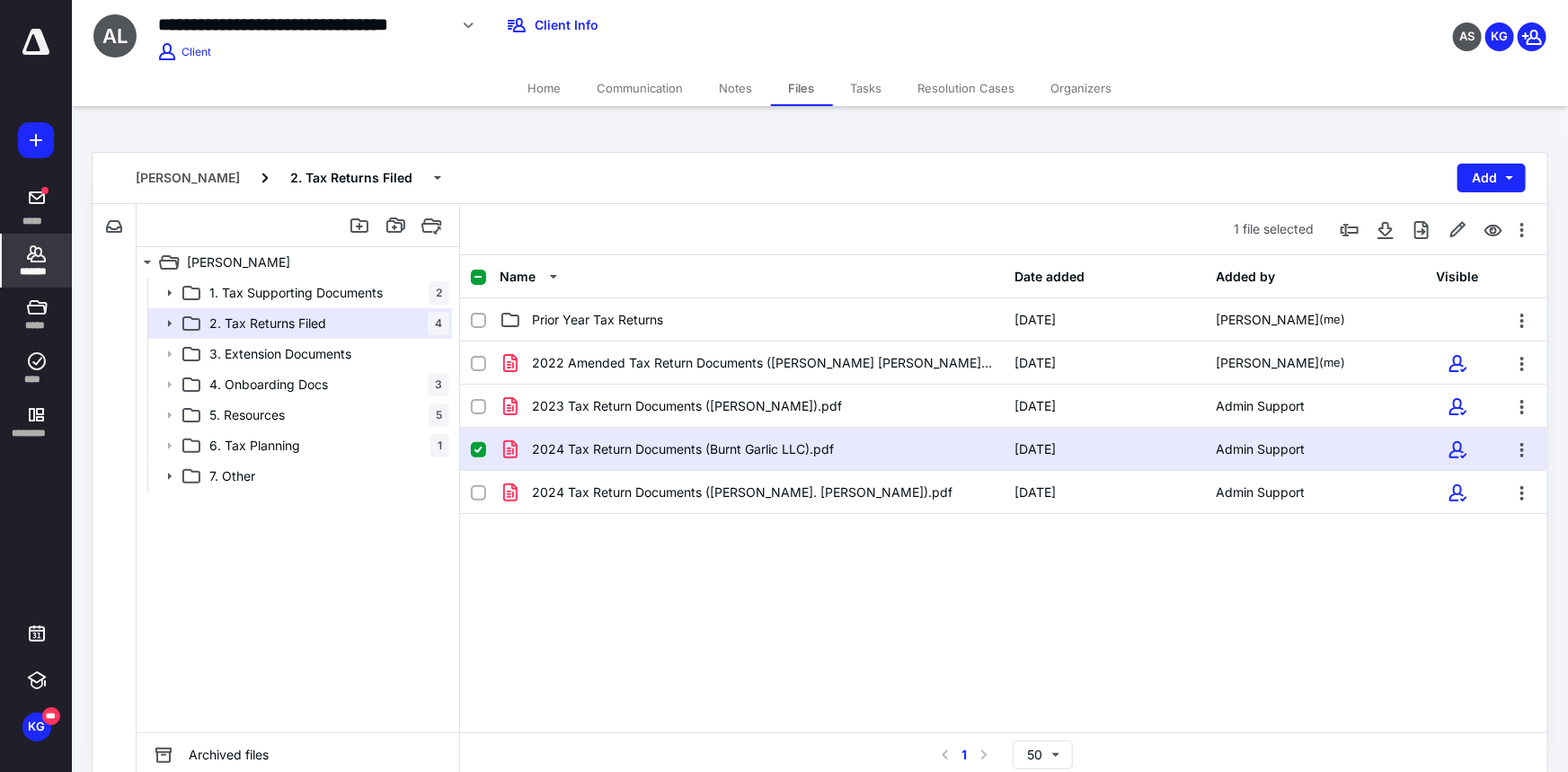 click on "*******" at bounding box center (37, 261) 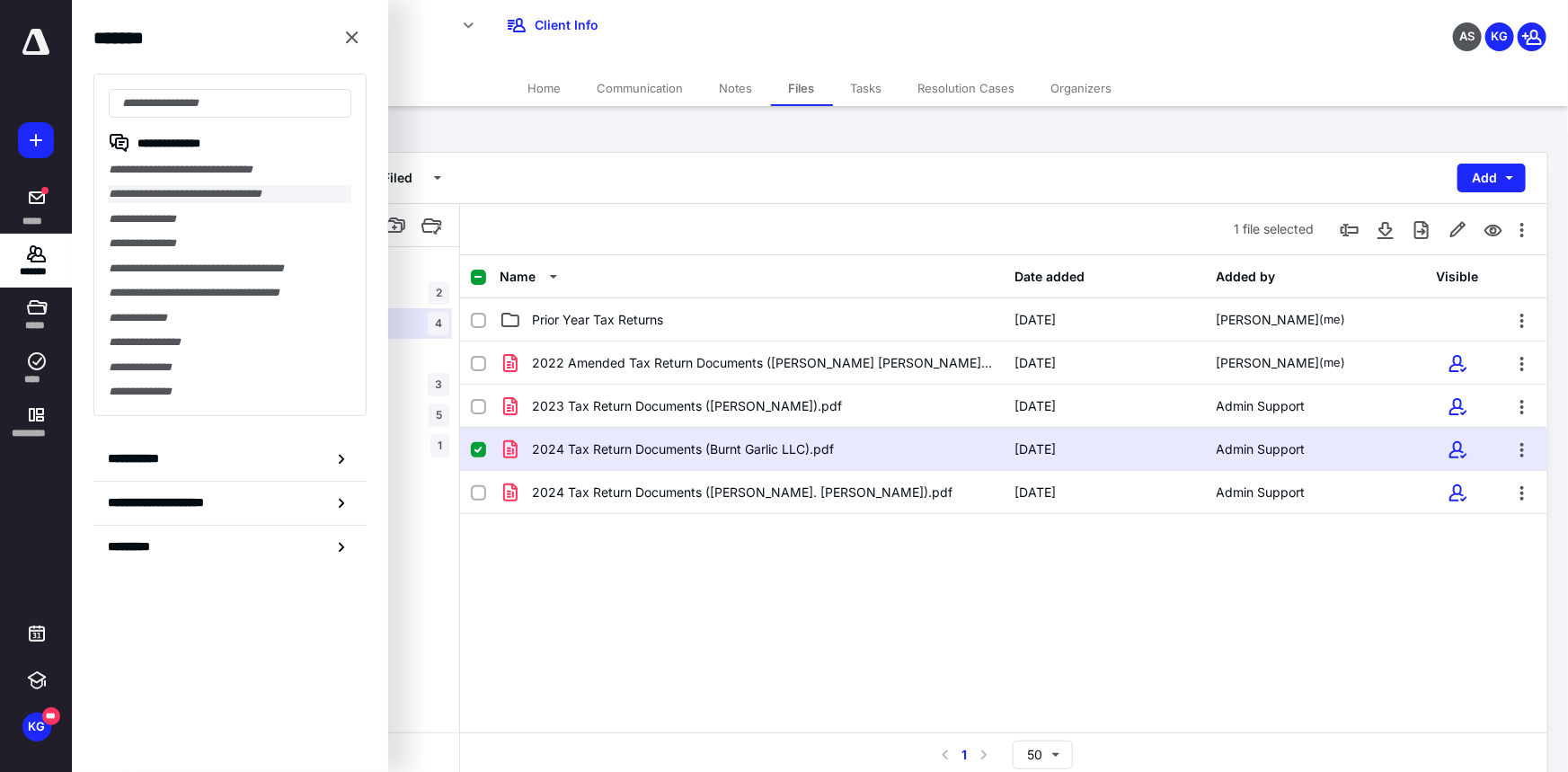 click on "**********" at bounding box center (230, 193) 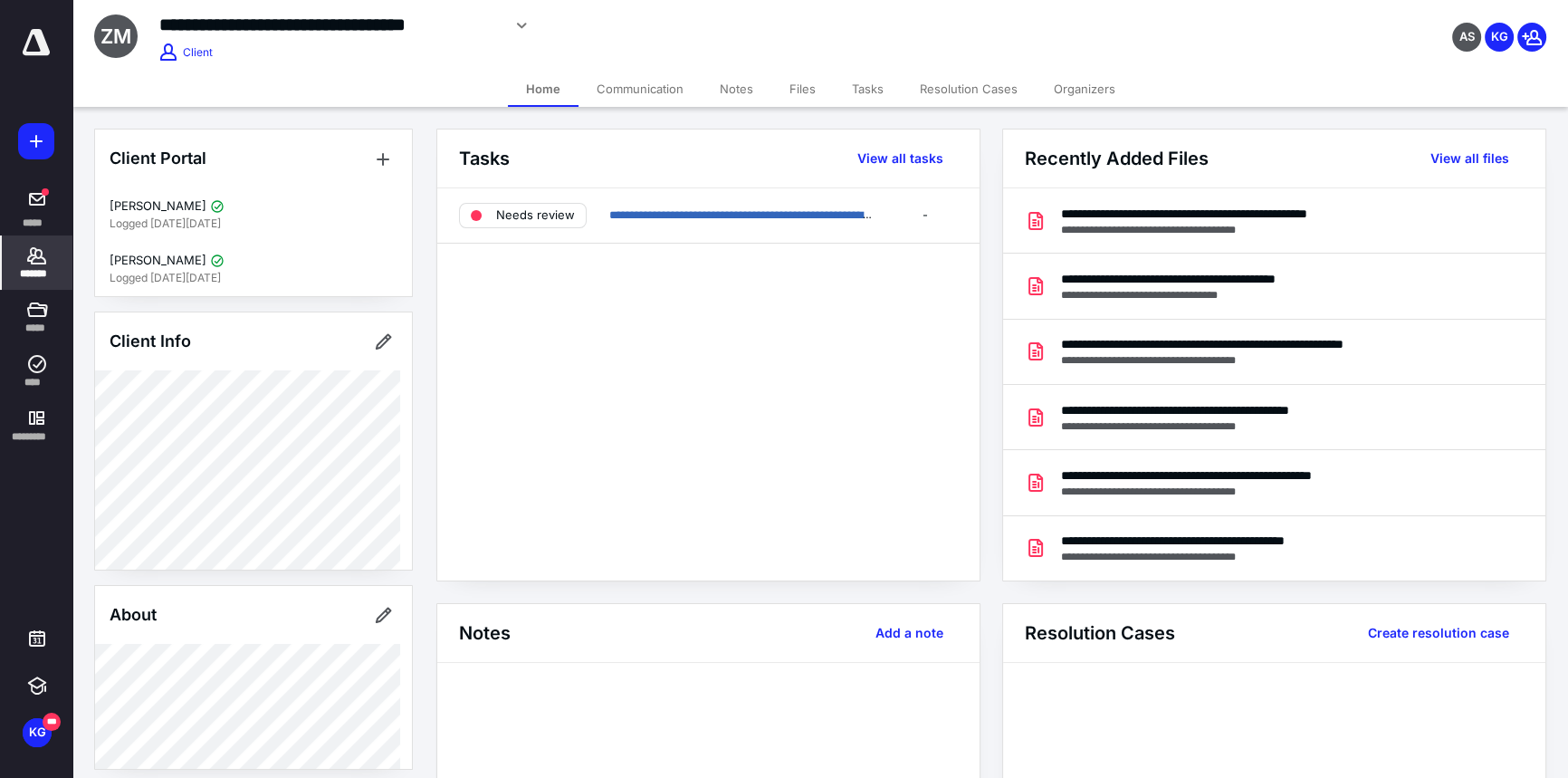 click on "Files" at bounding box center (802, 89) 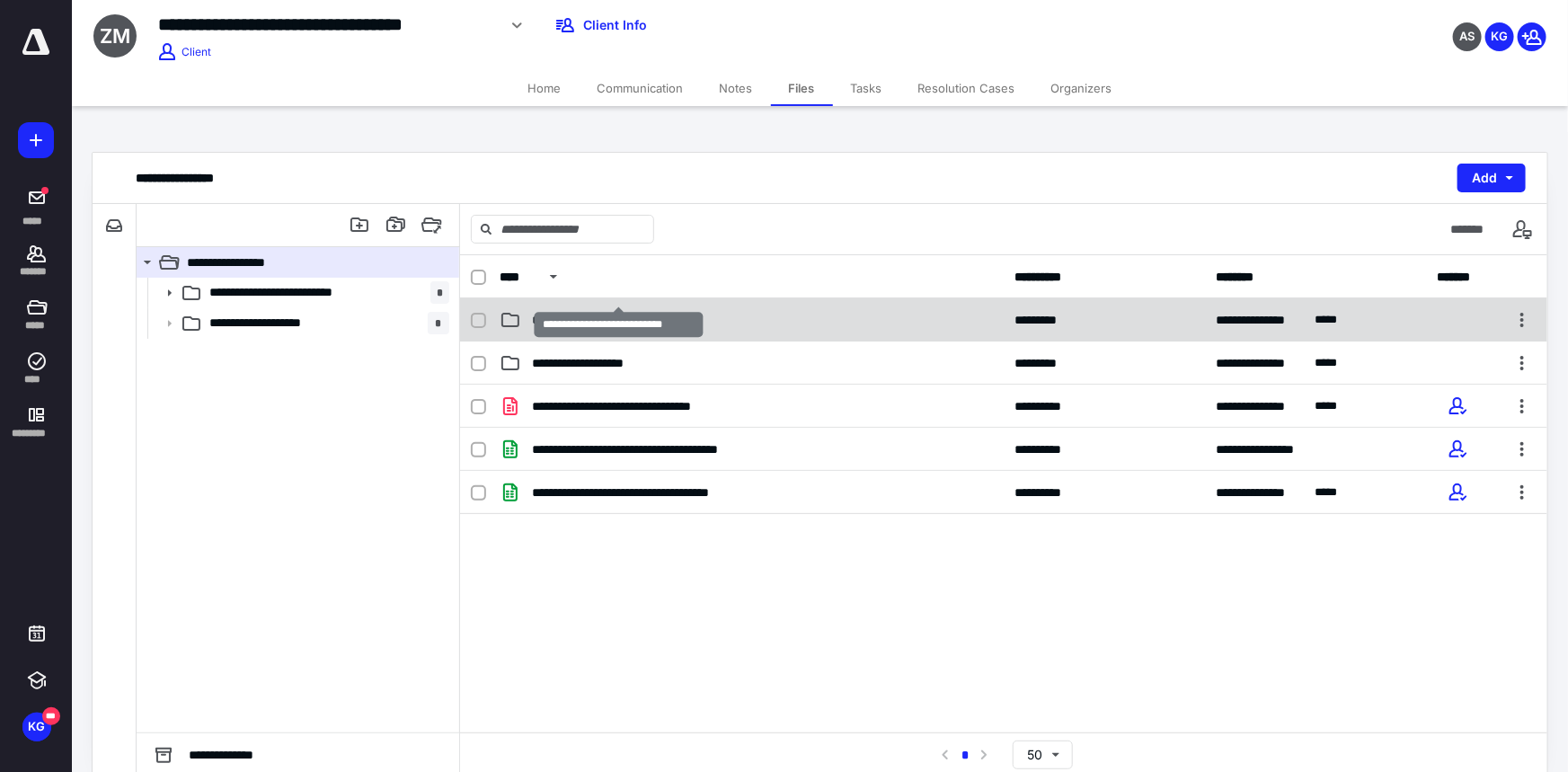 click on "**********" at bounding box center [618, 320] 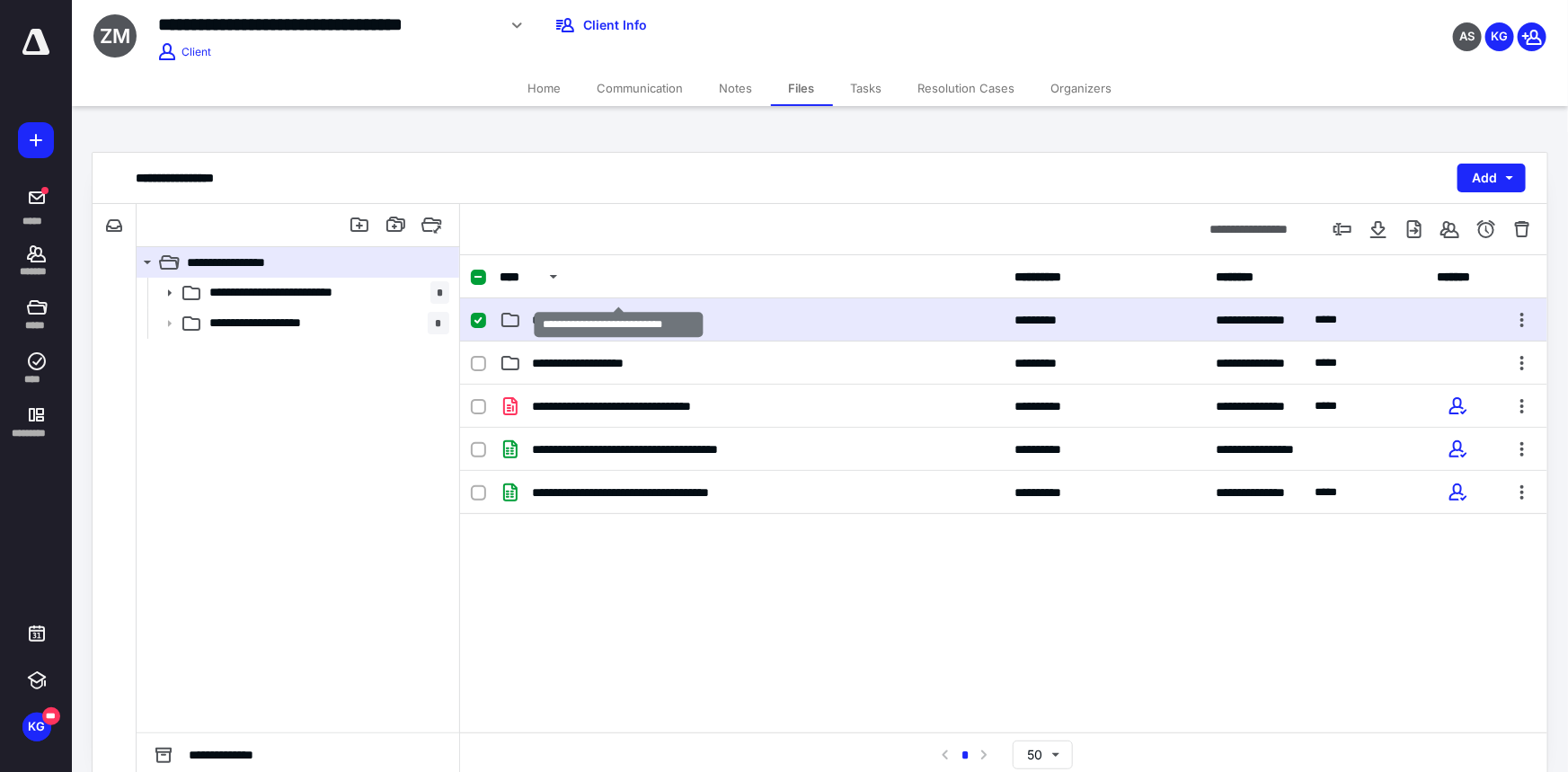 click on "**********" at bounding box center [618, 320] 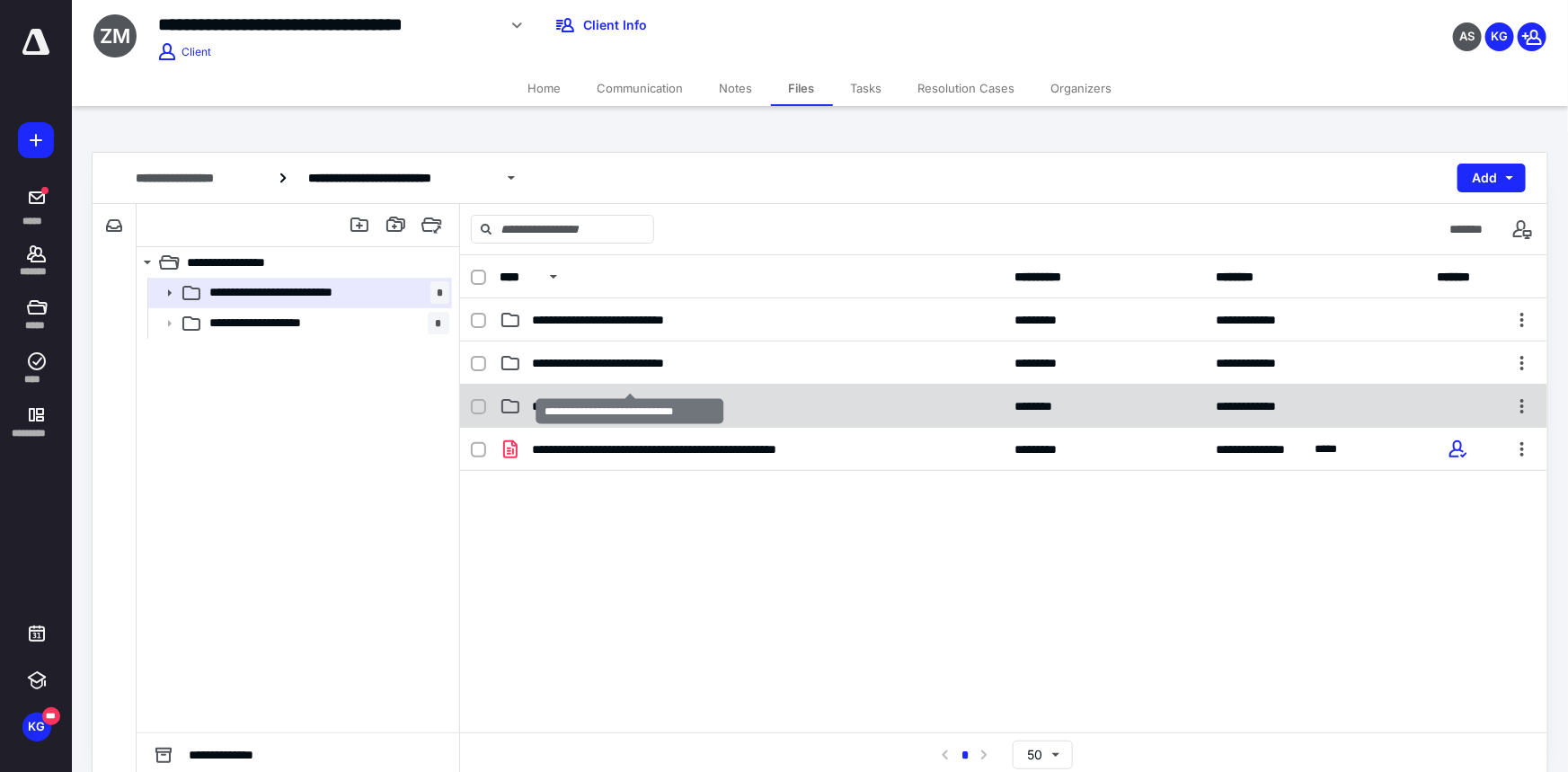 click on "**********" at bounding box center (630, 406) 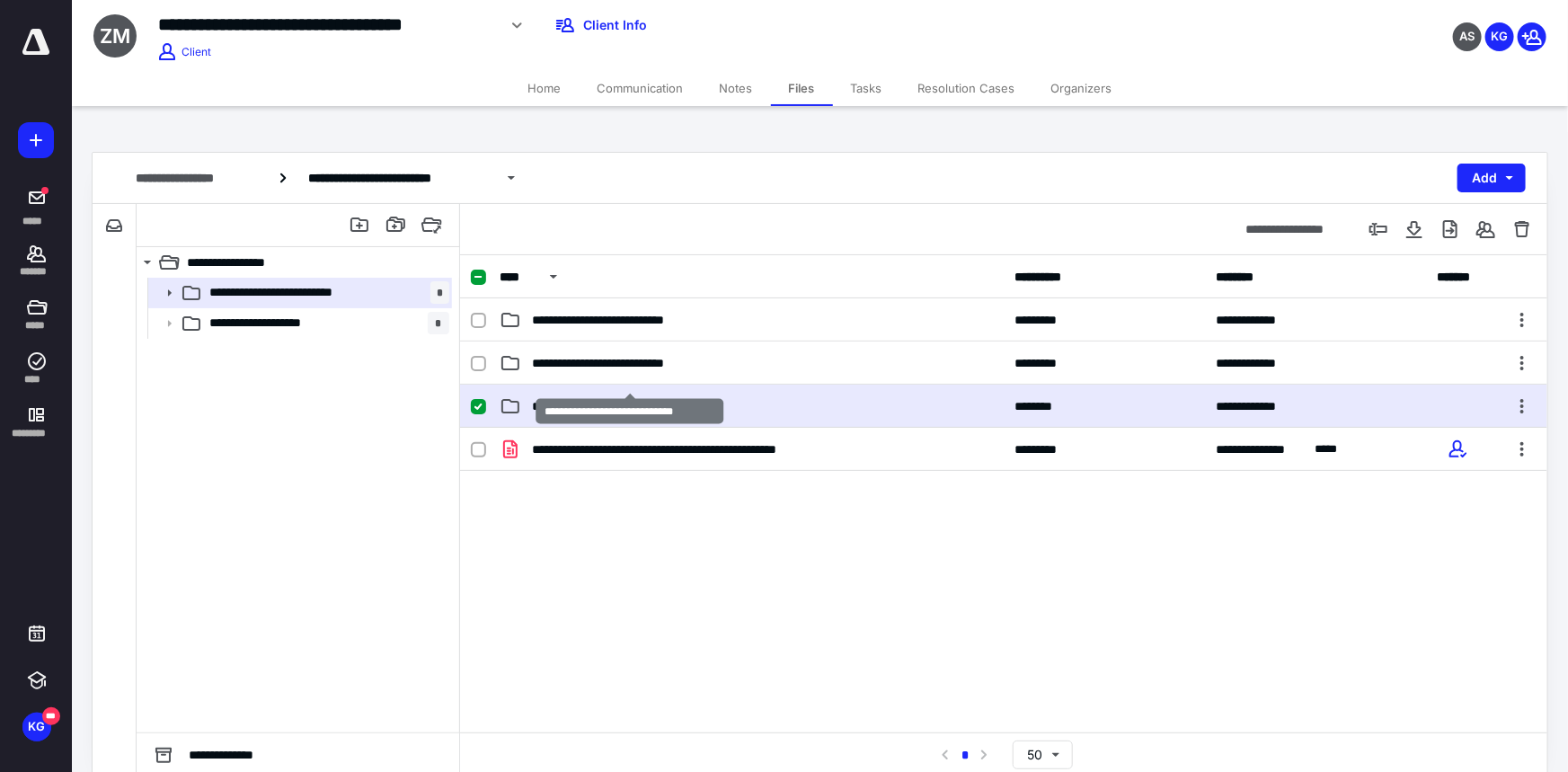 click on "**********" at bounding box center (630, 406) 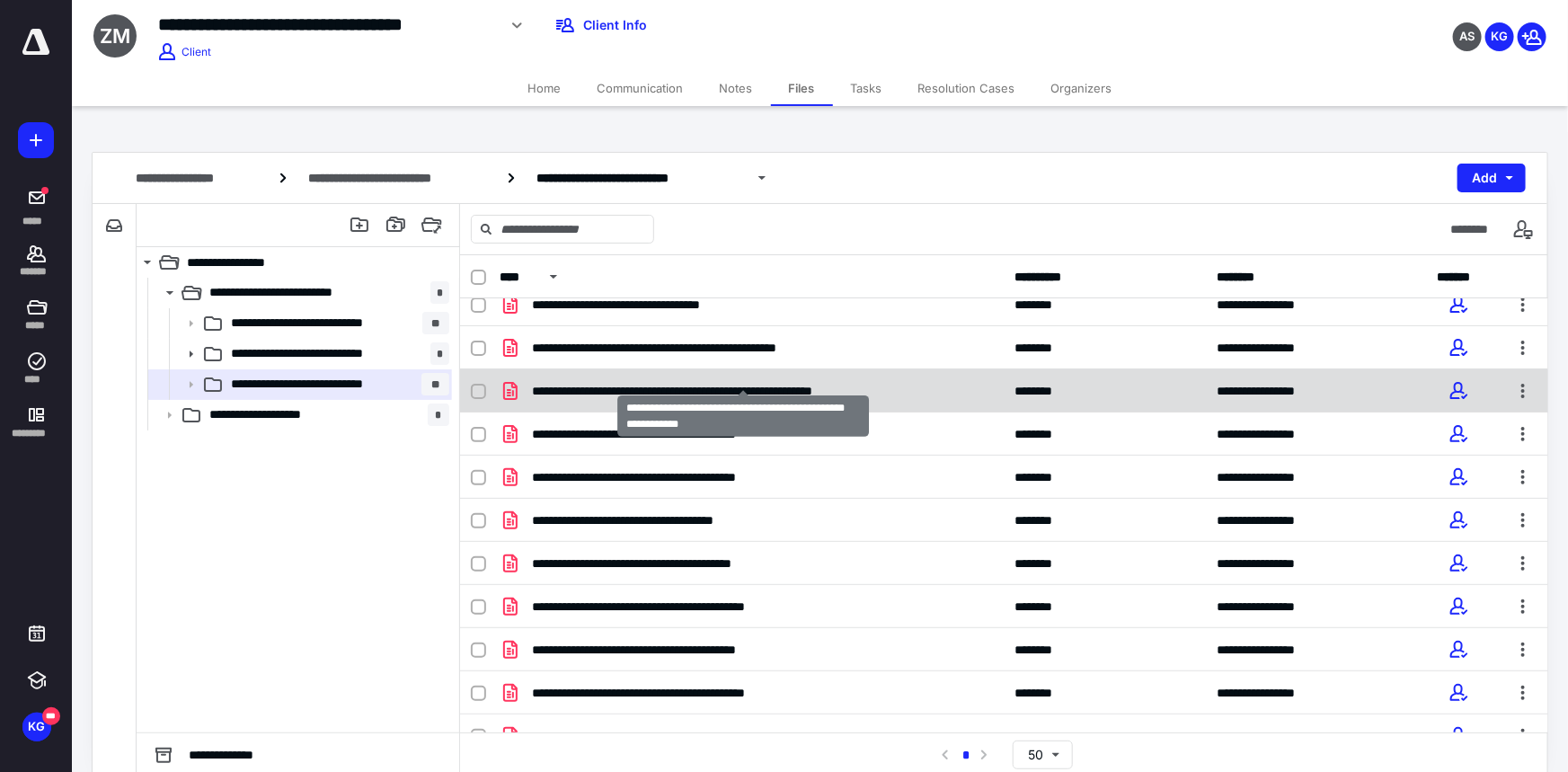 scroll, scrollTop: 0, scrollLeft: 0, axis: both 